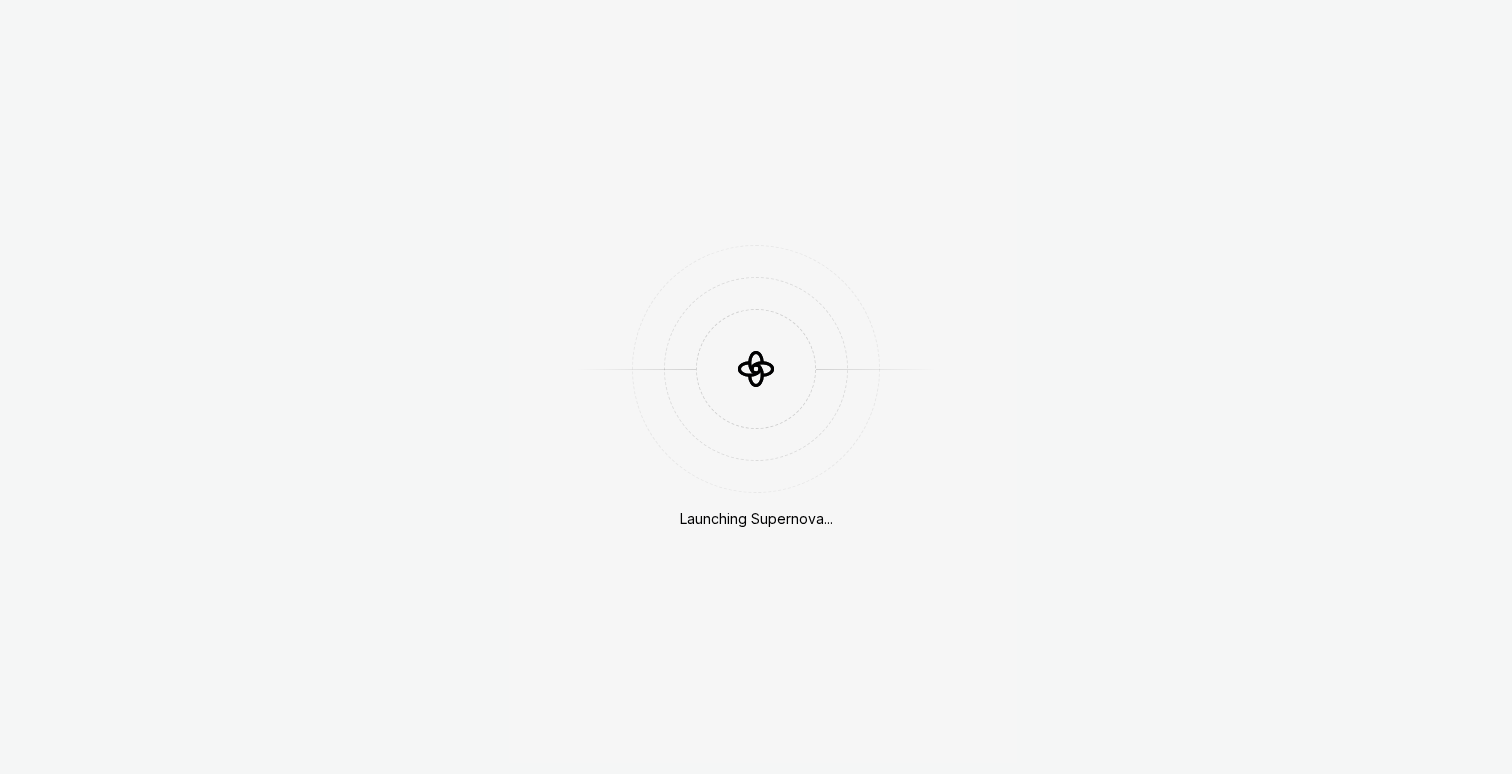 scroll, scrollTop: 0, scrollLeft: 0, axis: both 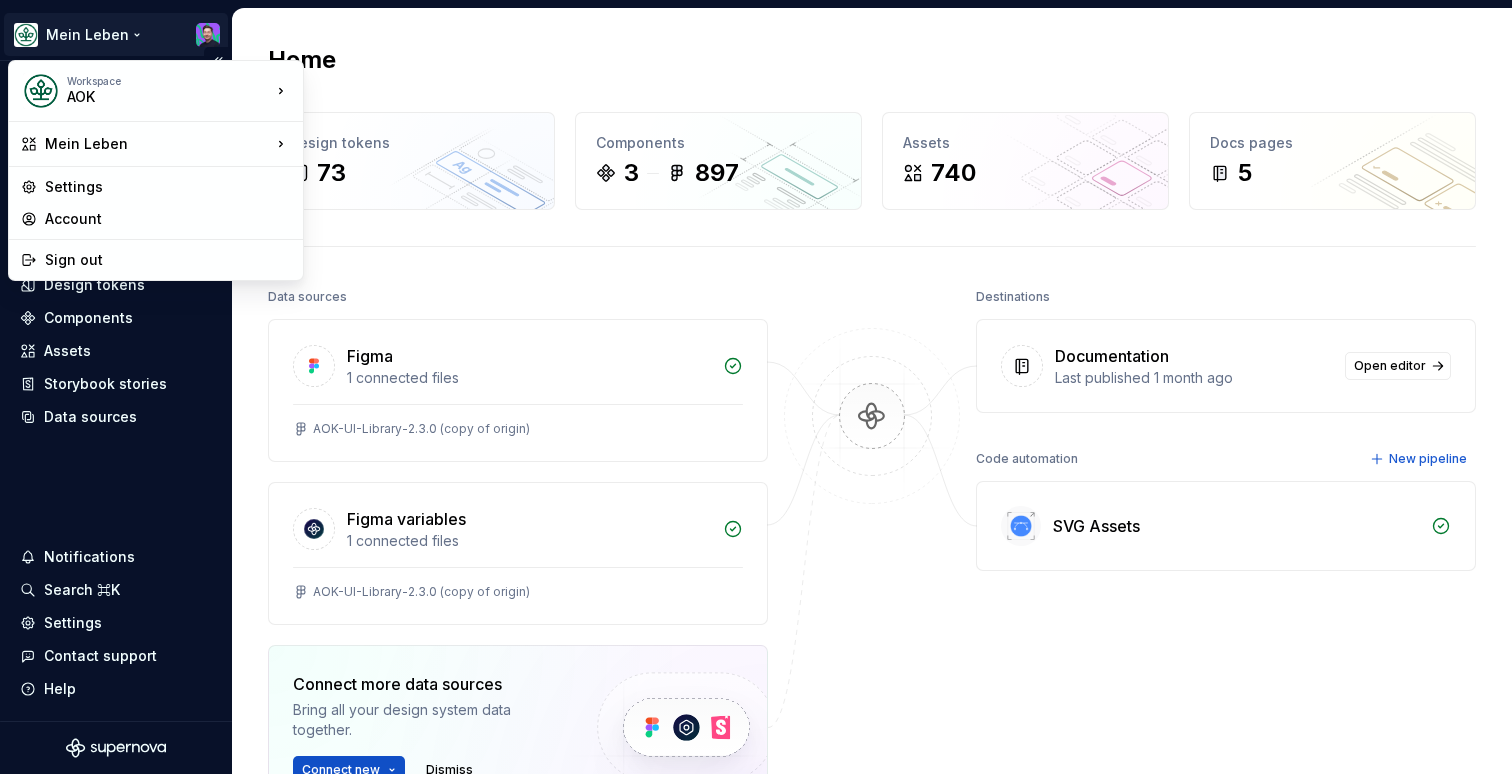 click on "Mein Leben Home Documentation Analytics Code automation Design system data Design tokens Components Assets Storybook stories Data sources Notifications Search ⌘K Settings Contact support Help Home Design tokens 73 Components 3 897 Assets 740 Docs pages 5 Data sources Figma 1 connected files AOK-UI-Library-2.3.0 (copy of origin) Figma variables 1 connected files AOK-UI-Library-2.3.0 (copy of origin) Connect more data sources Bring all your design system data together. Connect new Dismiss Destinations Documentation Last published 1 month ago Open editor Code automation New pipeline SVG Assets Product documentation Learn how to build, manage and maintain design systems in smarter ways. Developer documentation Start delivering your design choices to your codebases right away. Join our Slack community Connect and learn with other design system practitioners.   Workspace AOK Mein Leben Settings Account Sign out" at bounding box center (756, 387) 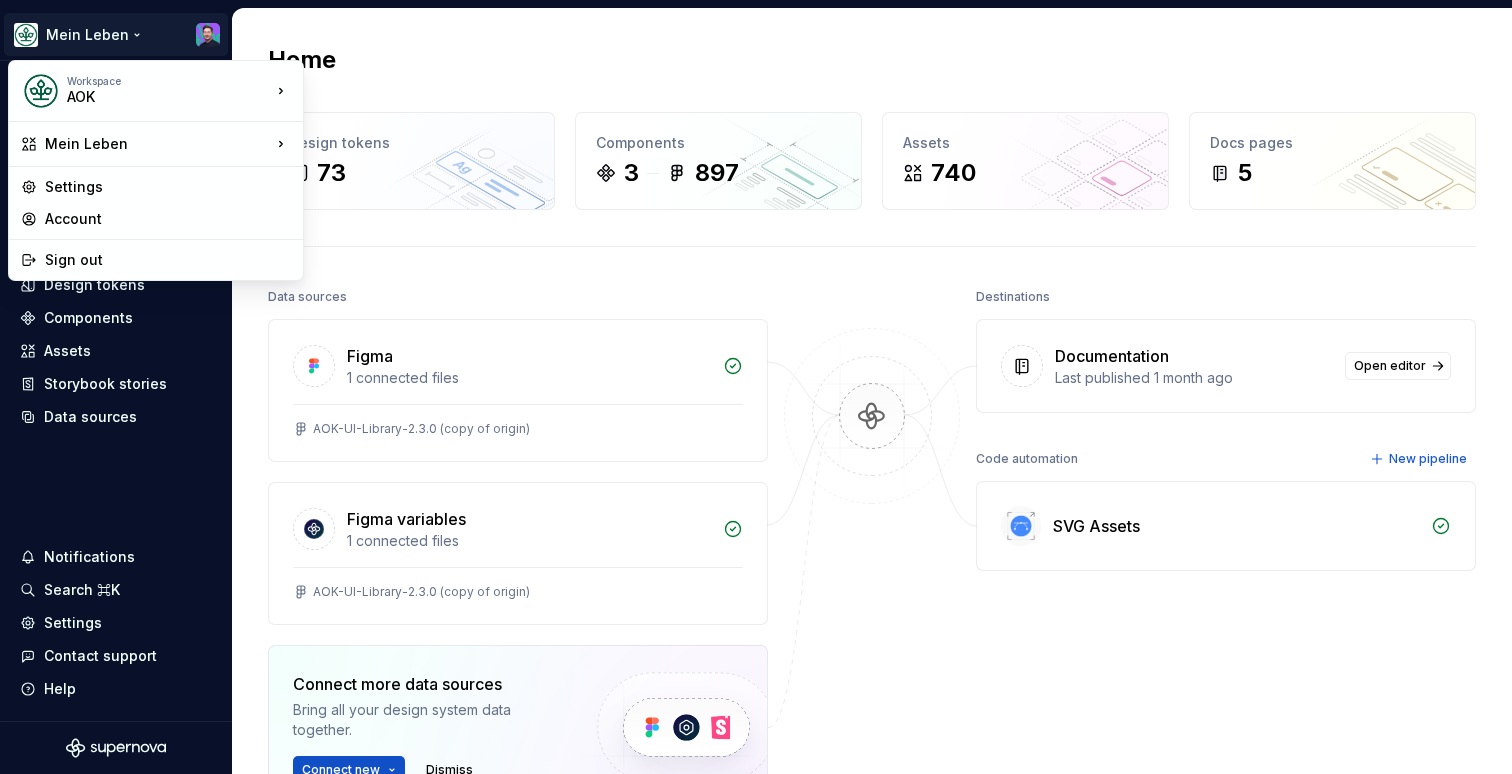 click on "Workspace AOK Mein Leben Settings Account Sign out" at bounding box center [156, 170] 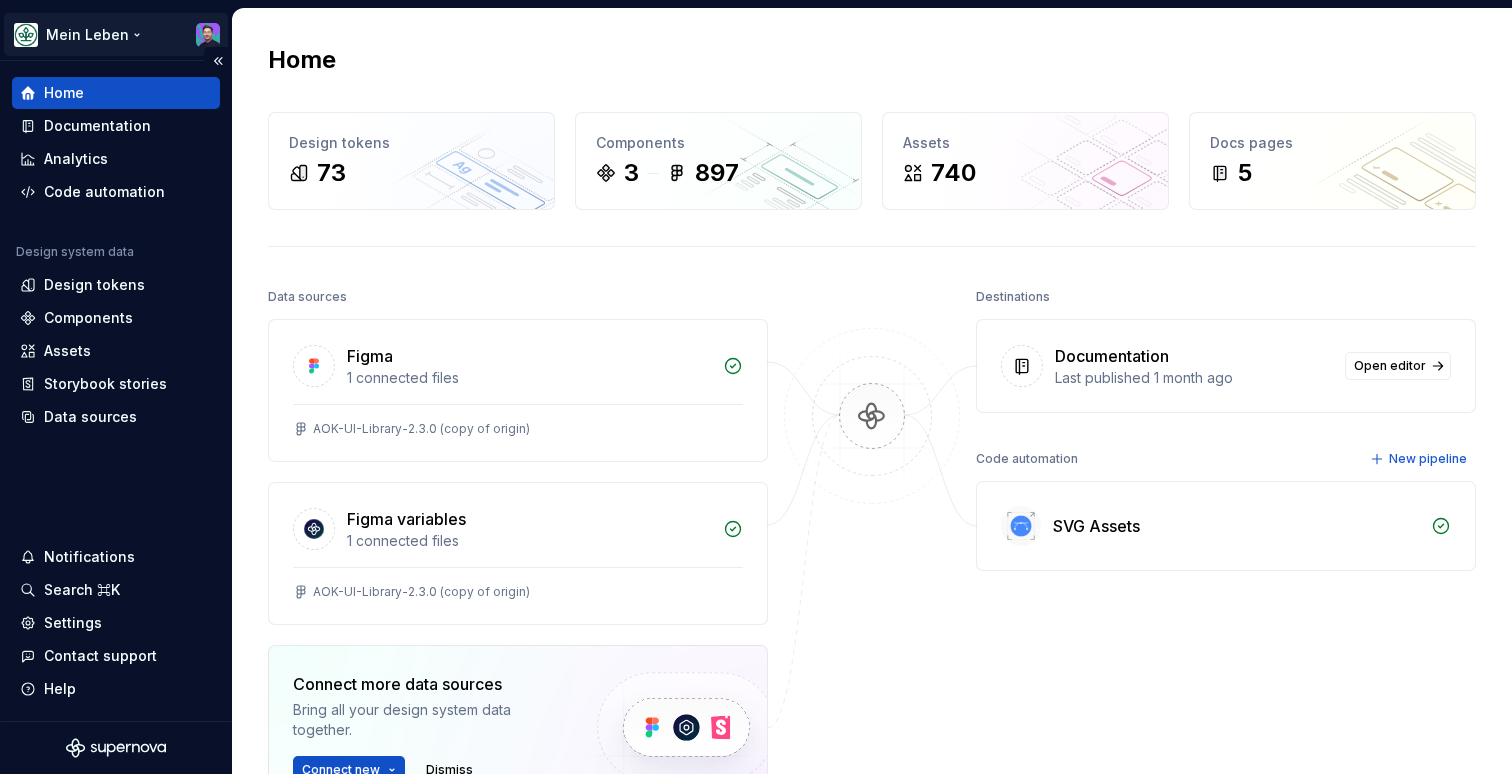 click on "Mein Leben Home Documentation Analytics Code automation Design system data Design tokens Components Assets Storybook stories Data sources Notifications Search ⌘K Settings Contact support Help Home Design tokens 73 Components 3 897 Assets 740 Docs pages 5 Data sources Figma 1 connected files AOK-UI-Library-2.3.0 (copy of origin) Figma variables 1 connected files AOK-UI-Library-2.3.0 (copy of origin) Connect more data sources Bring all your design system data together. Connect new Dismiss Destinations Documentation Last published 1 month ago Open editor Code automation New pipeline SVG Assets Product documentation Learn how to build, manage and maintain design systems in smarter ways. Developer documentation Start delivering your design choices to your codebases right away. Join our Slack community Connect and learn with other design system practitioners." at bounding box center (756, 387) 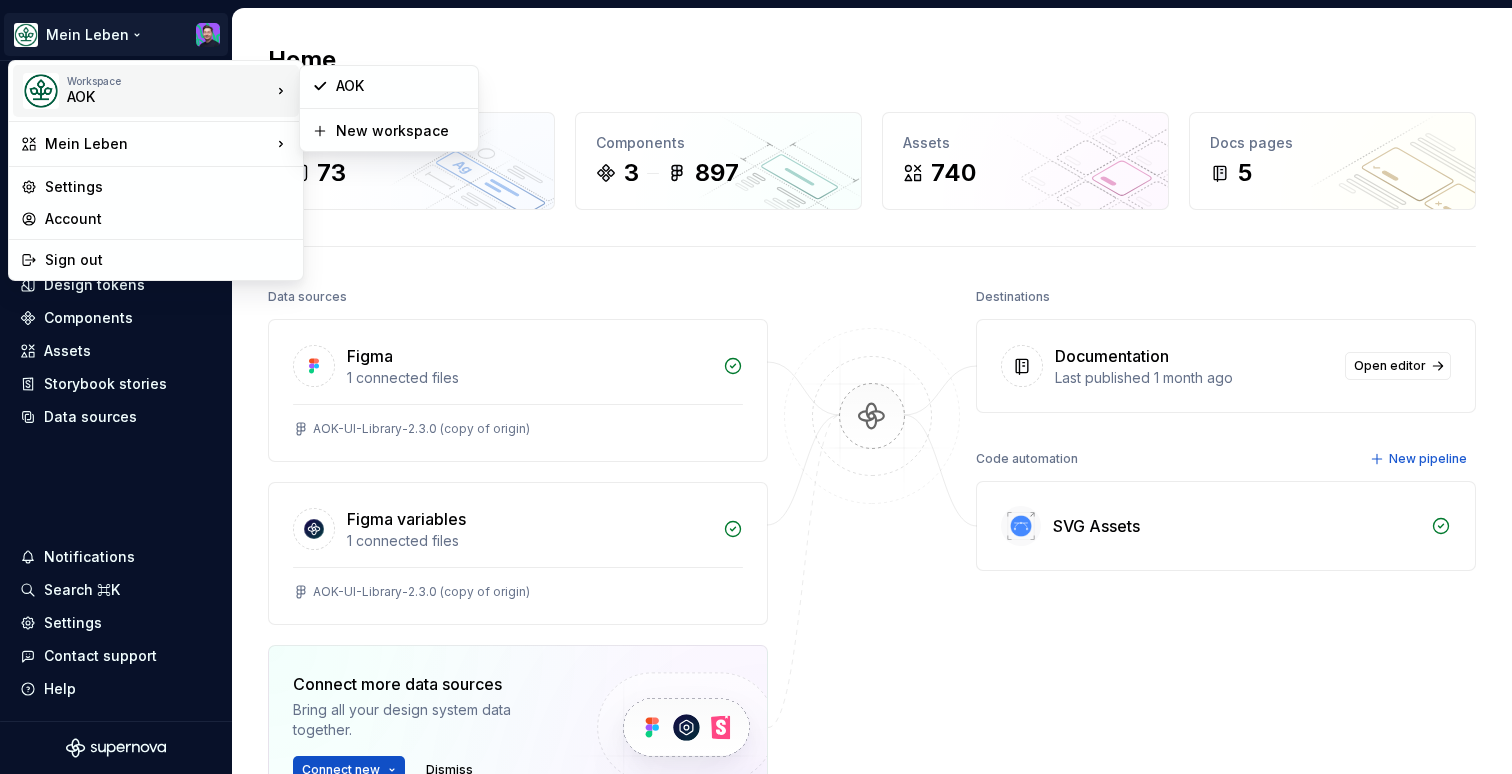 click on "AOK" at bounding box center (152, 97) 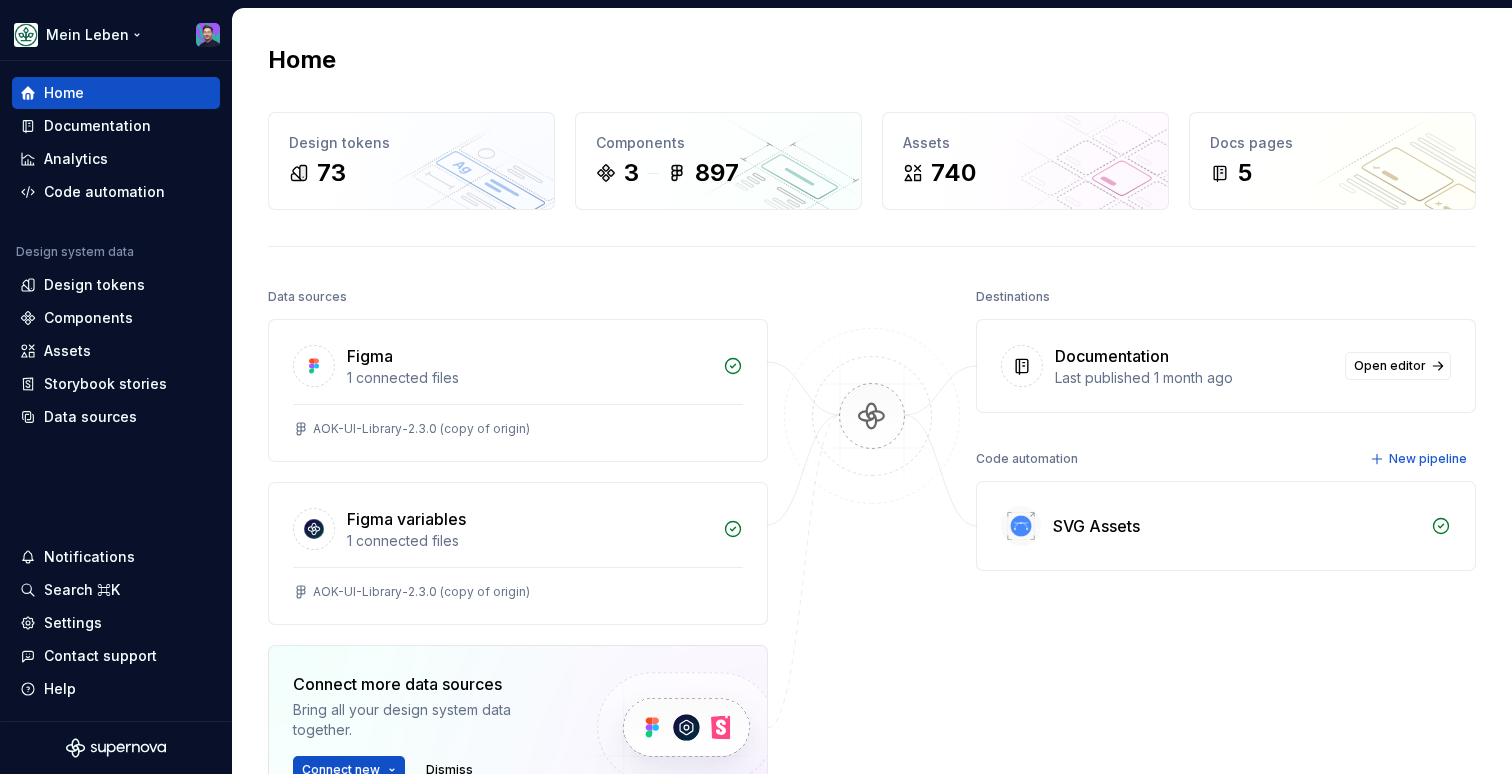 click on "Mein Leben Home Documentation Analytics Code automation Design system data Design tokens Components Assets Storybook stories Data sources Notifications Search ⌘K Settings Contact support Help Home Design tokens 73 Components 3 897 Assets 740 Docs pages 5 Data sources Figma 1 connected files AOK-UI-Library-2.3.0 (copy of origin) Figma variables 1 connected files AOK-UI-Library-2.3.0 (copy of origin) Connect more data sources Bring all your design system data together. Connect new Dismiss Destinations Documentation Last published 1 month ago Open editor Code automation New pipeline SVG Assets Product documentation Learn how to build, manage and maintain design systems in smarter ways. Developer documentation Start delivering your design choices to your codebases right away. Join our Slack community Connect and learn with other design system practitioners." at bounding box center (756, 387) 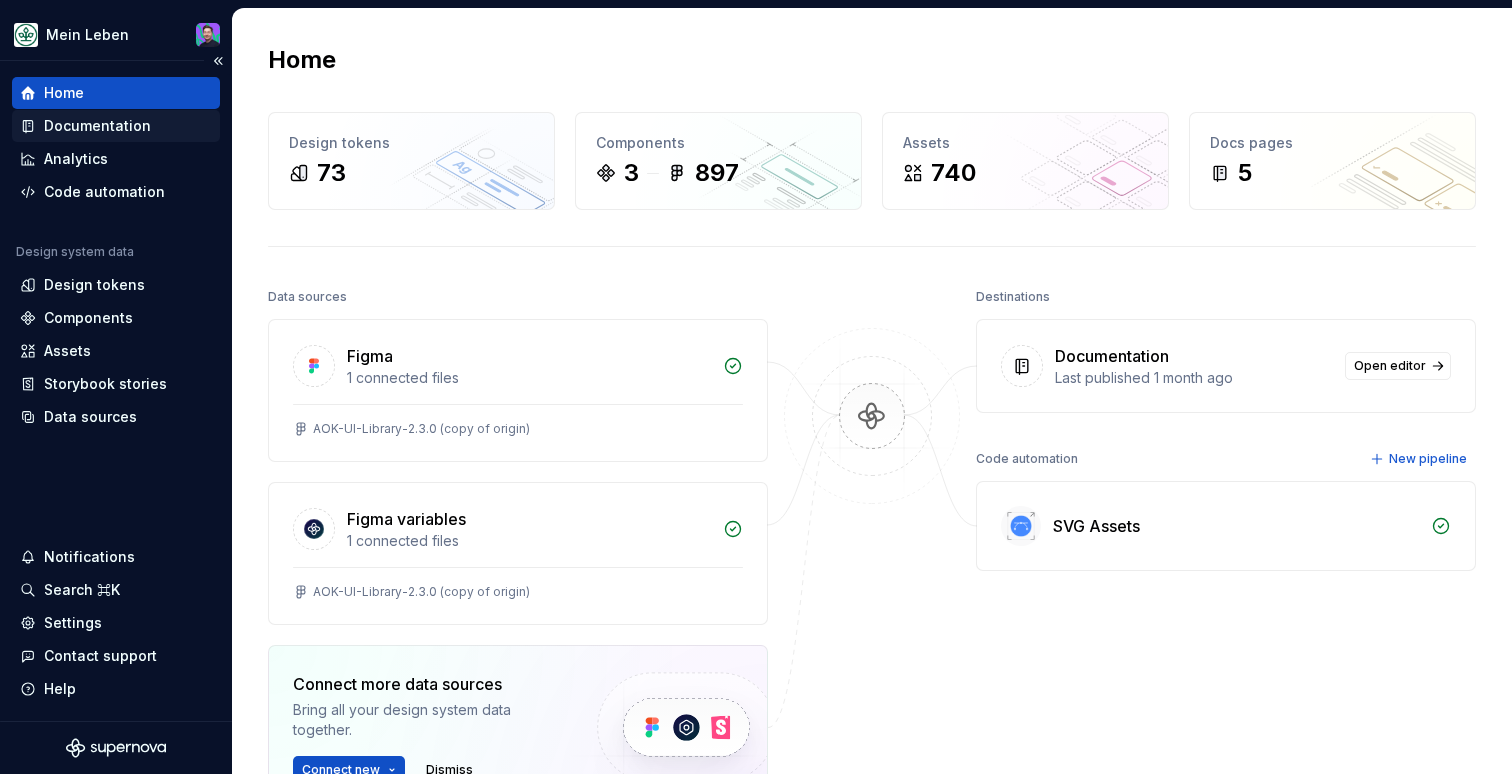 click on "Documentation" at bounding box center (97, 126) 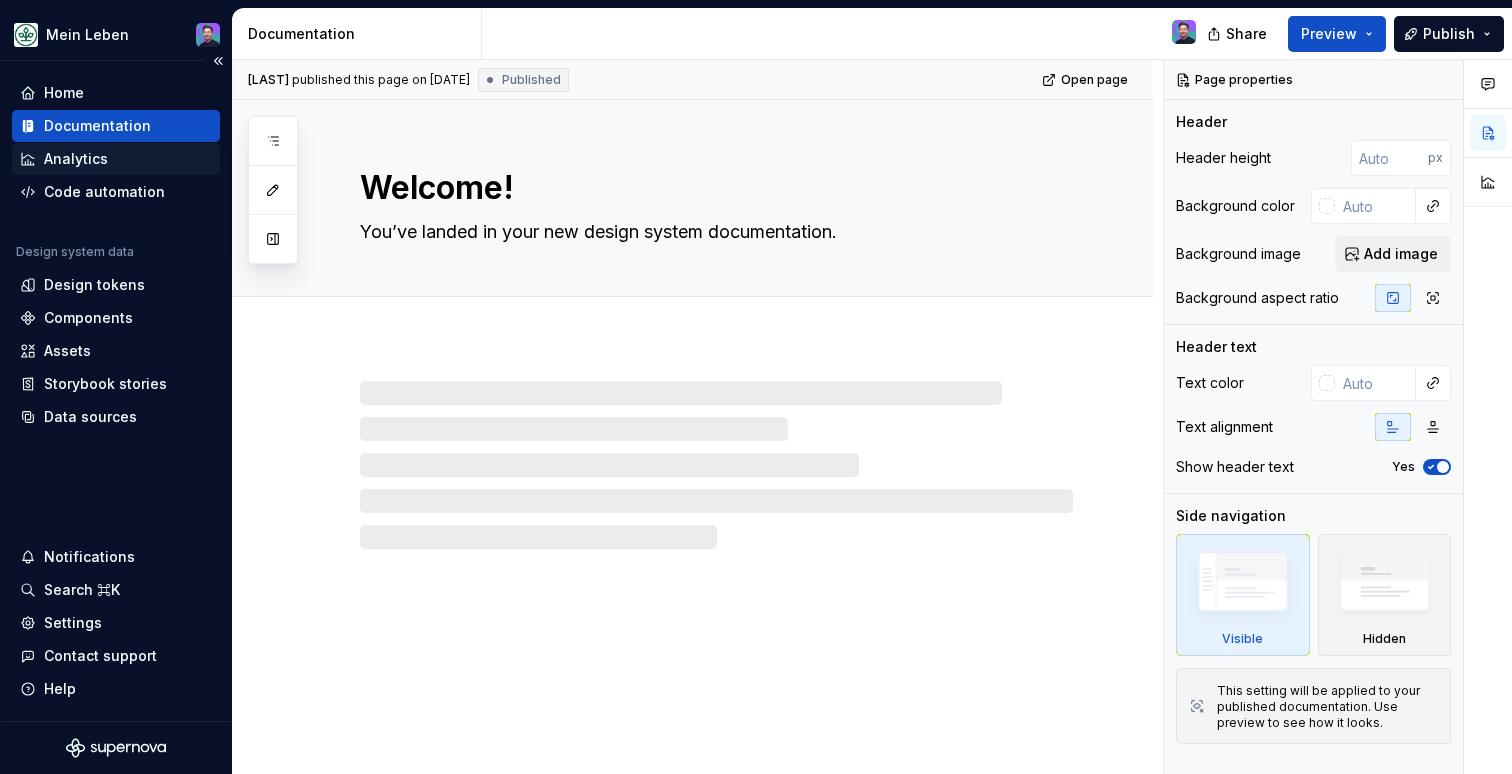 click on "Analytics" at bounding box center [76, 159] 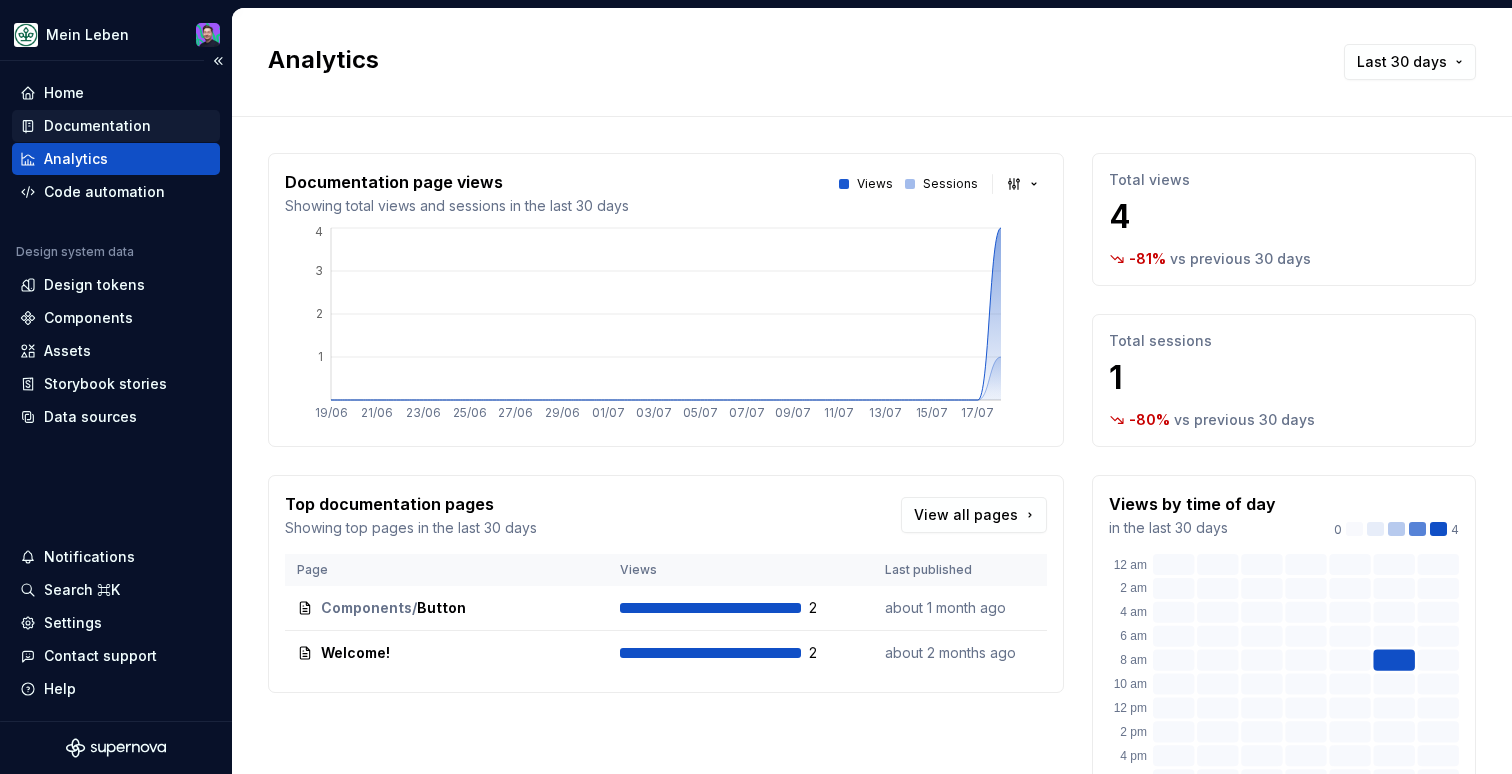 click on "Documentation" at bounding box center (97, 126) 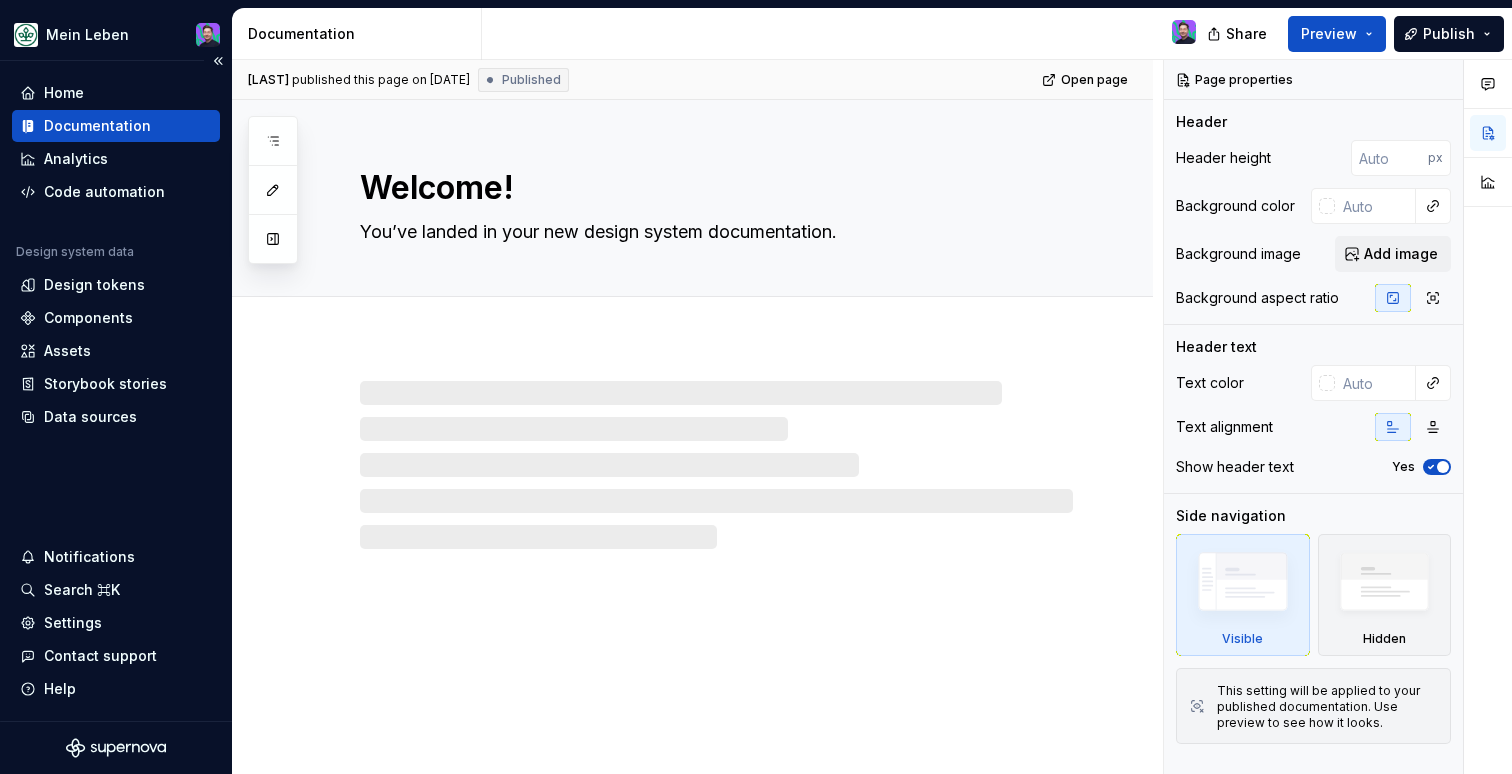 click on "Documentation" at bounding box center [116, 126] 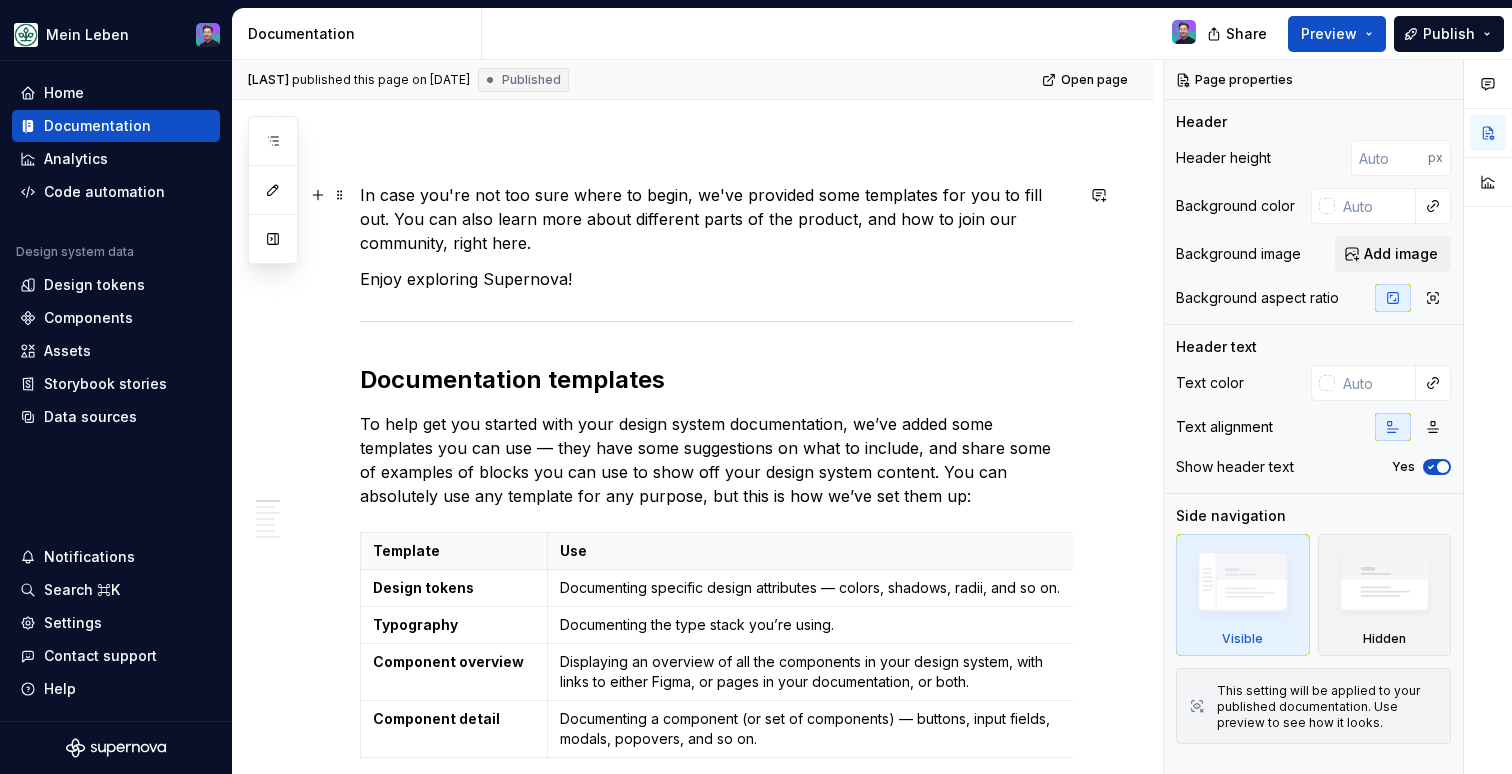 scroll, scrollTop: 204, scrollLeft: 0, axis: vertical 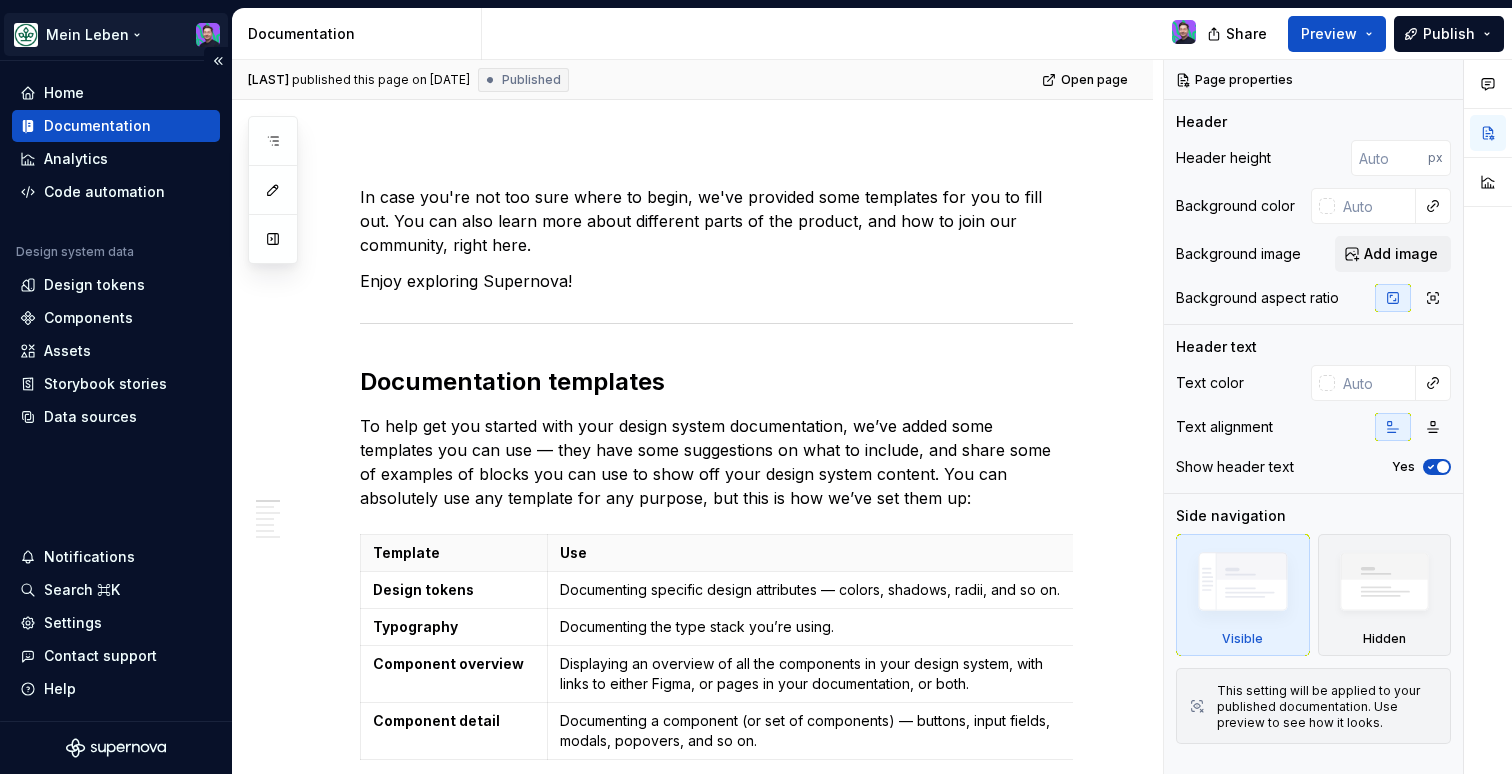 click on "Mein Leben Home Documentation Analytics Code automation Design system data Design tokens Components Assets Storybook stories Data sources Notifications Search ⌘K Settings Contact support Help Documentation Share Preview Publish Pages Add
Accessibility guide for tree Page tree.
Navigate the tree with the arrow keys. Common tree hotkeys apply. Further keybindings are available:
enter to execute primary action on focused item
f2 to start renaming the focused item
escape to abort renaming an item
control+d to start dragging selected items
Welcome! Foundations Components Changes No changes yet When a page is edited, it will appear in this section. Upgrade to Enterprise to turn on approval workflow View edited pages by status when selecting which pages to publish. Contact admin [LAST]   published this page  on [DATE] Published Open page Welcome! You’ve landed in your new design system documentation. Edit header Design system data Use" at bounding box center (756, 387) 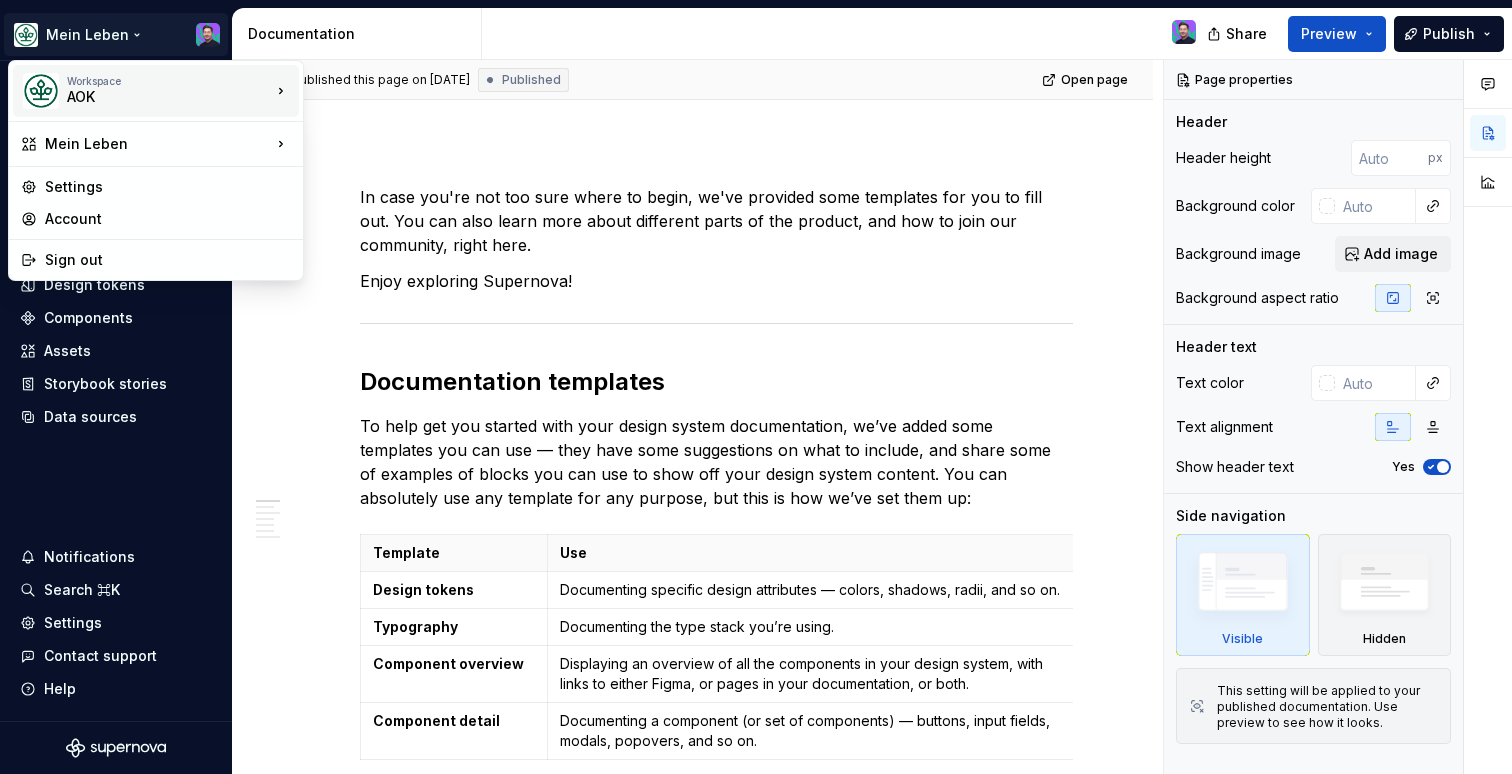 click at bounding box center [41, 91] 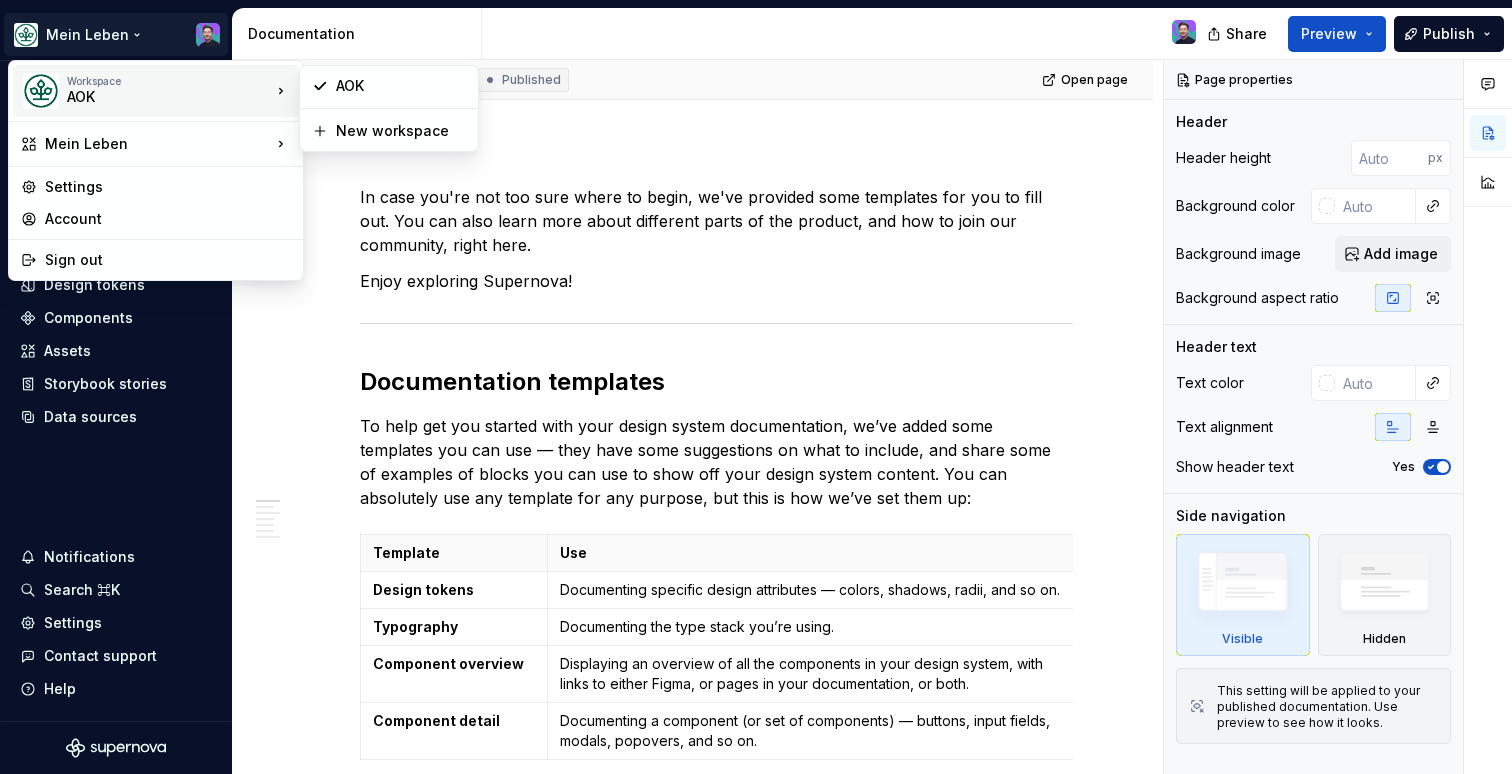 click at bounding box center (41, 91) 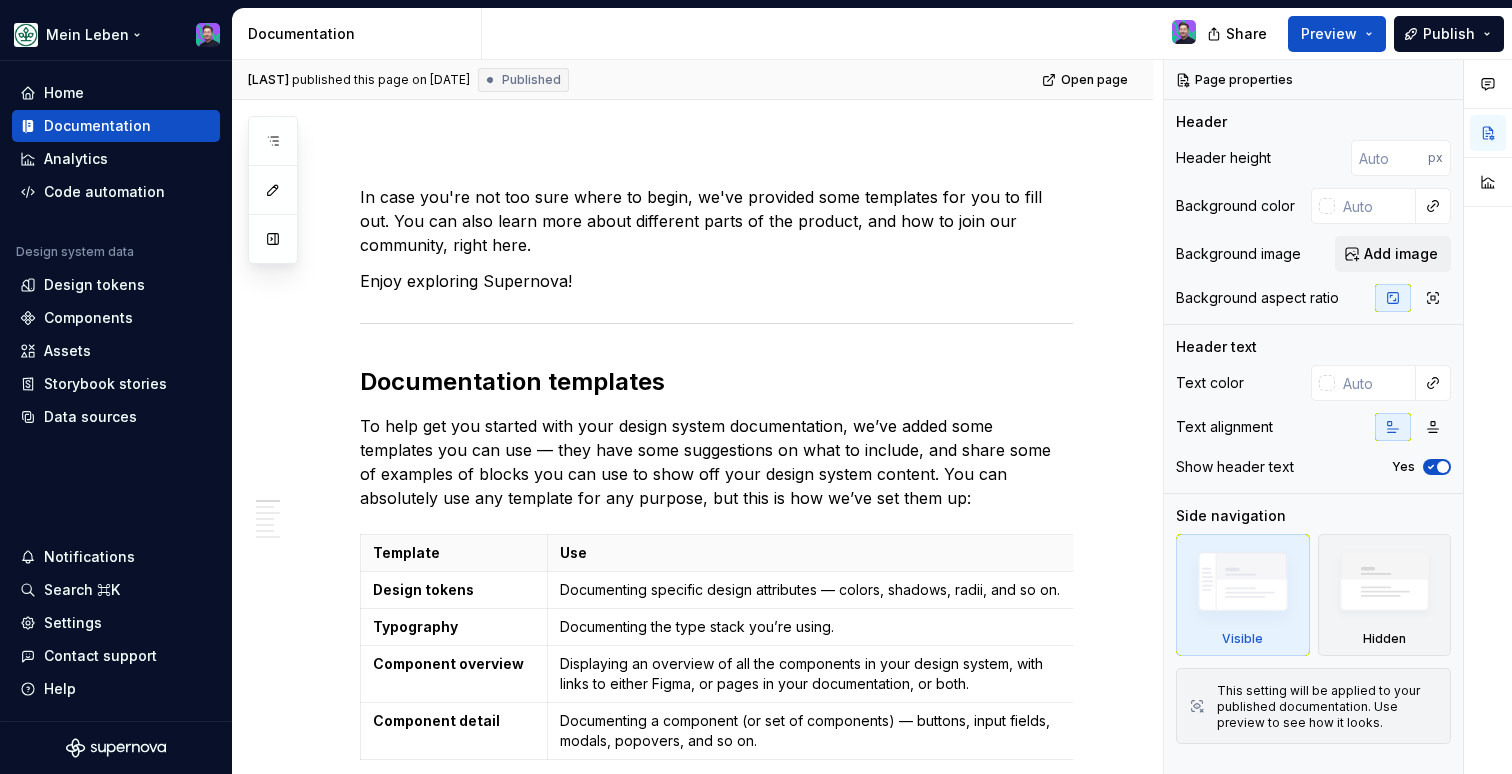 click on "Mein Leben Home Documentation Analytics Code automation Design system data Design tokens Components Assets Storybook stories Data sources Notifications Search ⌘K Settings Contact support Help Documentation Share Preview Publish Pages Add
Accessibility guide for tree Page tree.
Navigate the tree with the arrow keys. Common tree hotkeys apply. Further keybindings are available:
enter to execute primary action on focused item
f2 to start renaming the focused item
escape to abort renaming an item
control+d to start dragging selected items
Welcome! Foundations Components Changes No changes yet When a page is edited, it will appear in this section. Upgrade to Enterprise to turn on approval workflow View edited pages by status when selecting which pages to publish. Contact admin [LAST]   published this page  on [DATE] Published Open page Welcome! You’ve landed in your new design system documentation. Edit header Design system data Use" at bounding box center [756, 387] 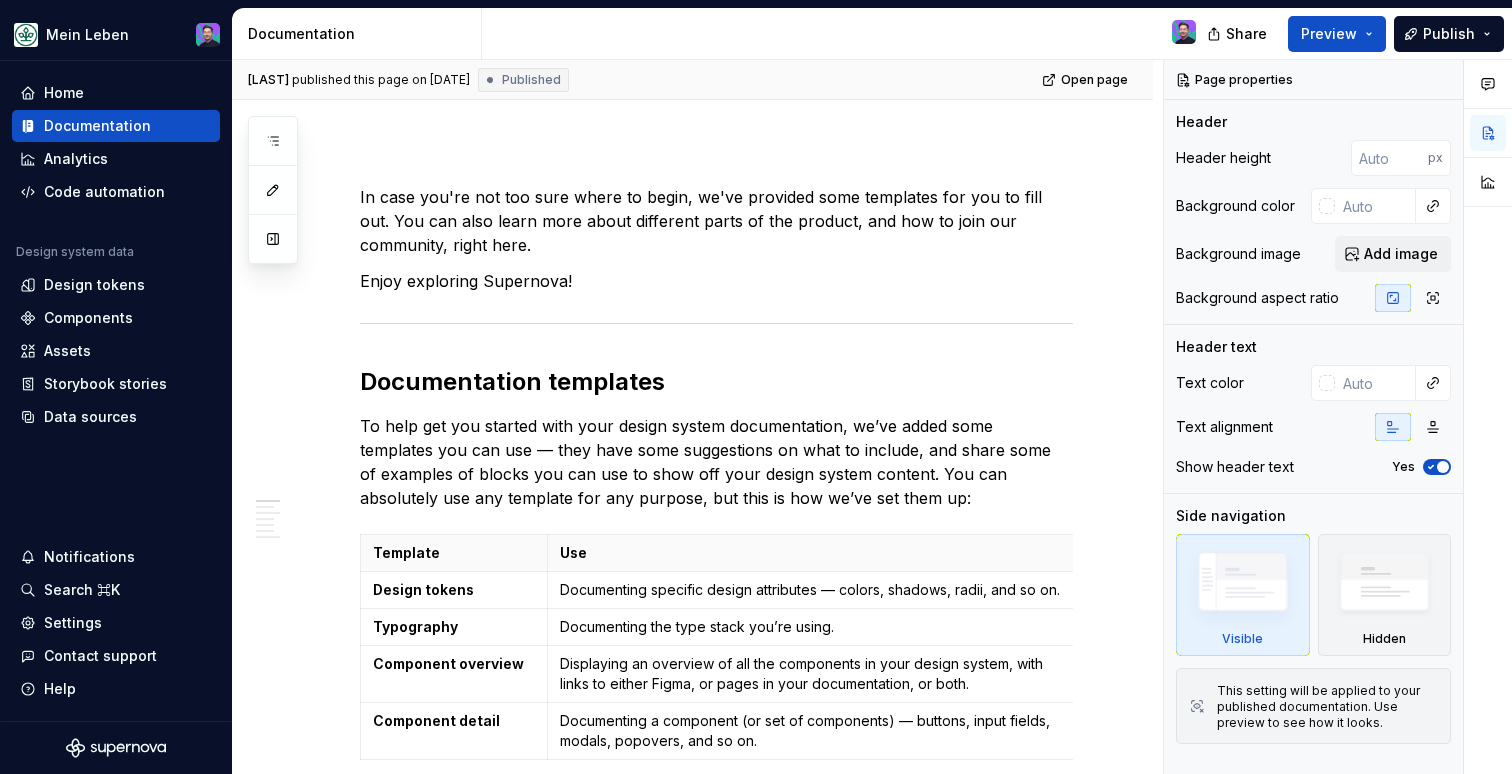 type on "*" 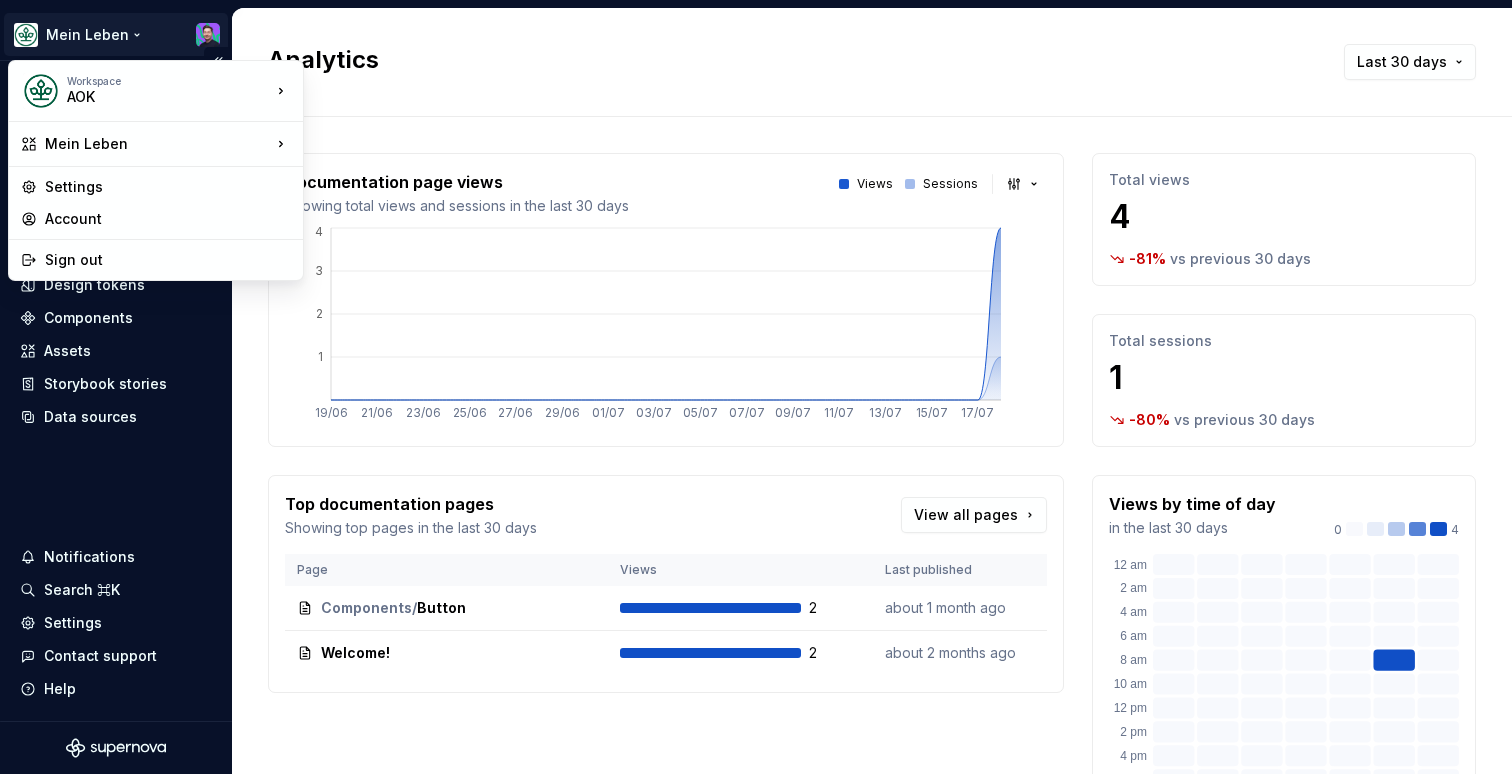 click on "Mein Leben Home Documentation Analytics Code automation Design system data Design tokens Components Assets Storybook stories Data sources Notifications Search ⌘K Settings Contact support Help Analytics Last 30 days Documentation page views Showing total views and sessions in the last 30 days Views Sessions 19/06 21/06 23/06 25/06 27/06 29/06 01/07 03/07 05/07 07/07 09/07 11/07 13/07 15/07 17/07 1 2 3 4 Top documentation pages Showing top pages in the last 30 days View all pages Page Views Last published Components  /  Button Open 2 about 1 month ago Edit page Welcome! Open 2 about 2 months ago Edit page Total views 4 -81 % vs previous   30 days Total sessions 1 -80 % vs previous   30 days Views by time of day in the last 30 days 0 4 Sun Mon Tue Wed Thu Fri Sat Sun Mon Tue Wed Thu Fri Sat 12 am 2 am 4 am 6 am 8 am 10 am 12 pm 2 pm 4 pm 6 pm 8 pm 10 pm Give feedback   * Workspace AOK Mein Leben Settings Account Sign out" at bounding box center (756, 387) 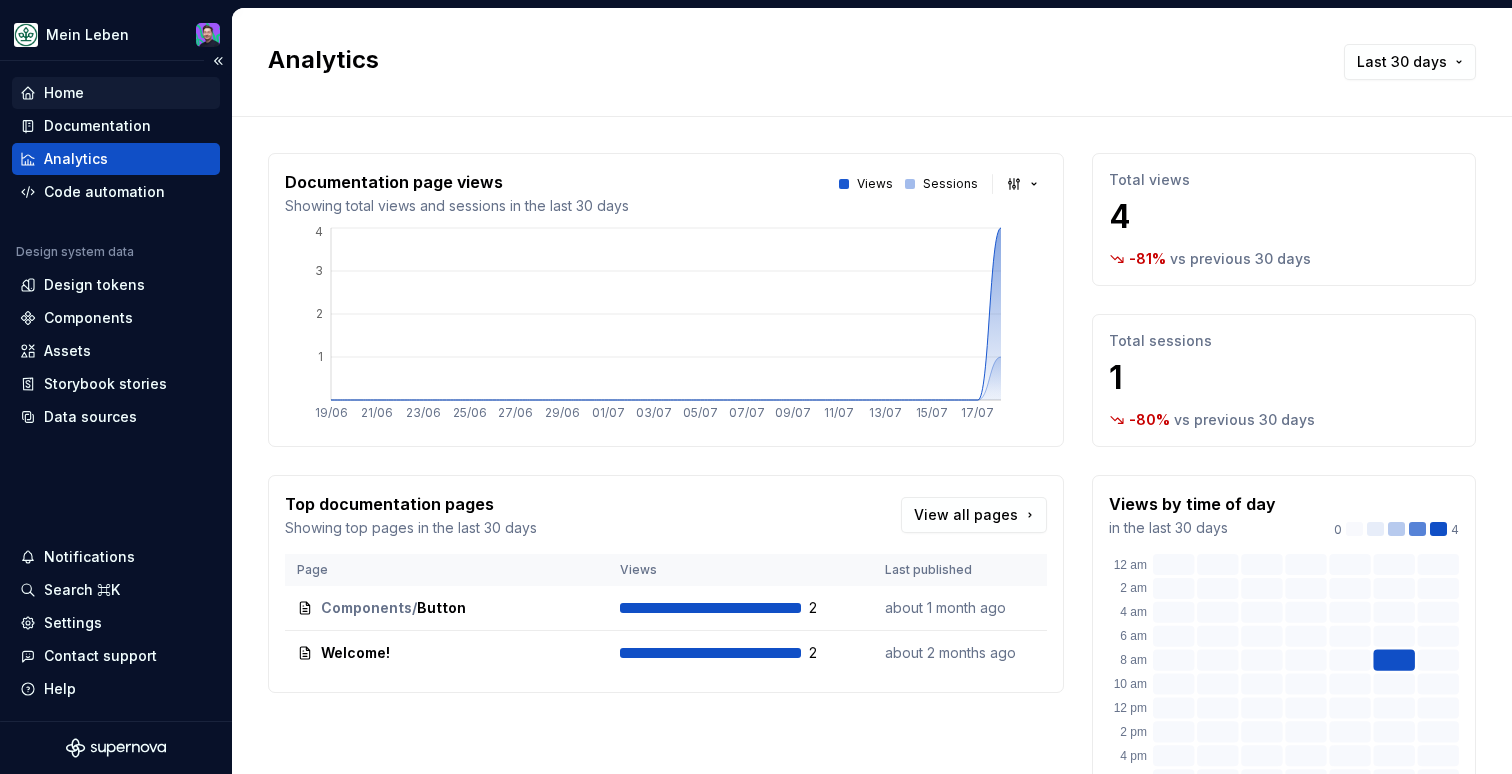 click on "Home" at bounding box center [64, 93] 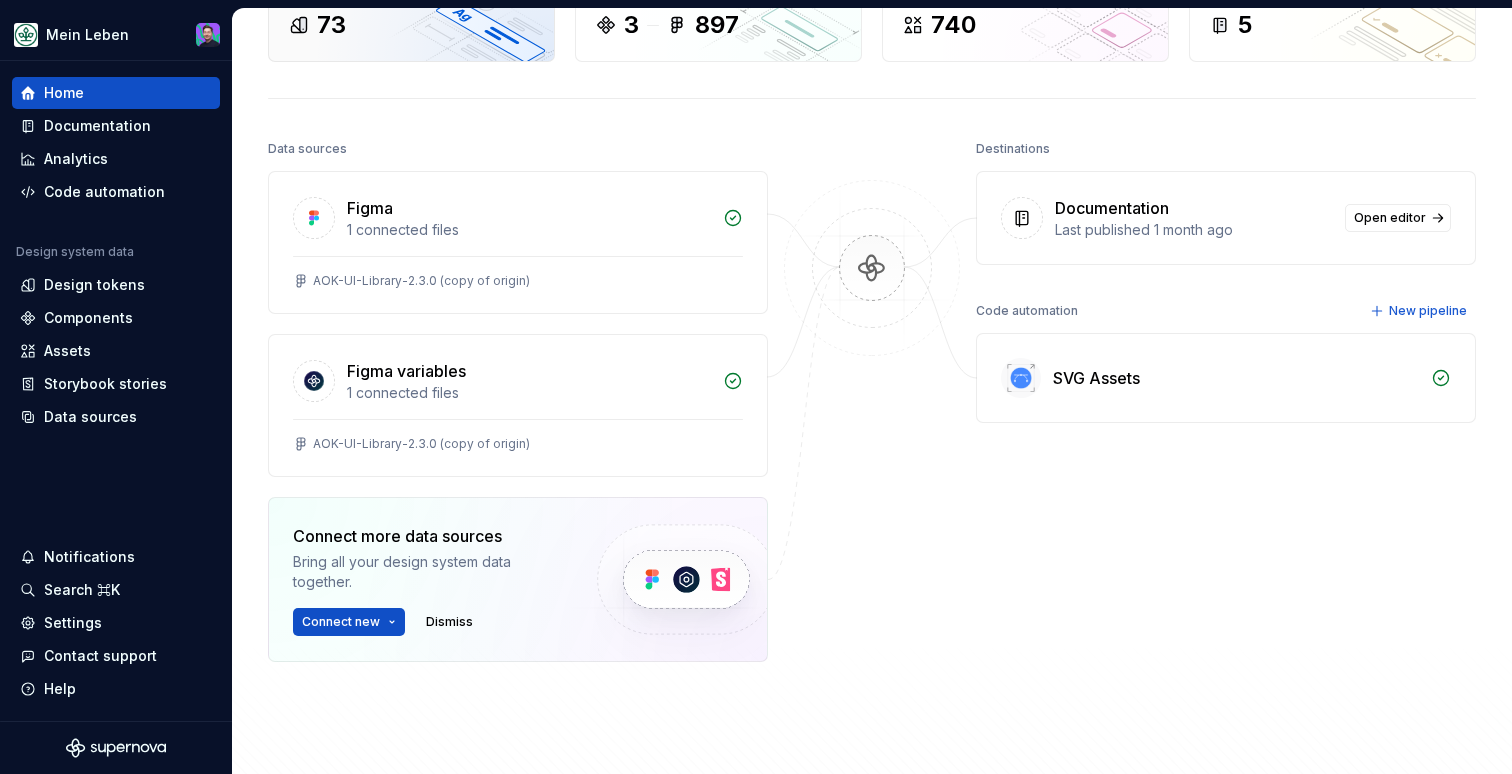scroll, scrollTop: 157, scrollLeft: 0, axis: vertical 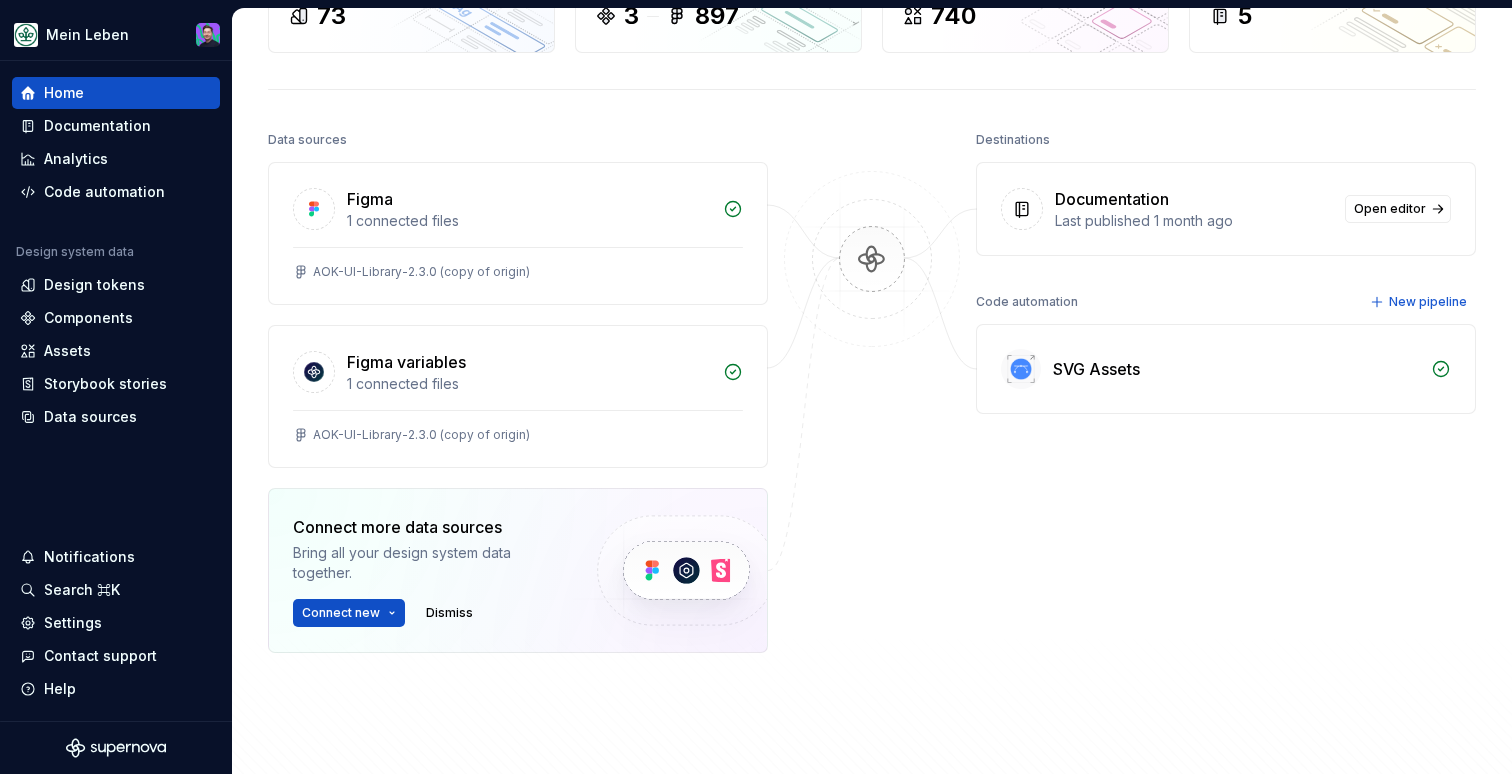 click at bounding box center (685, 570) 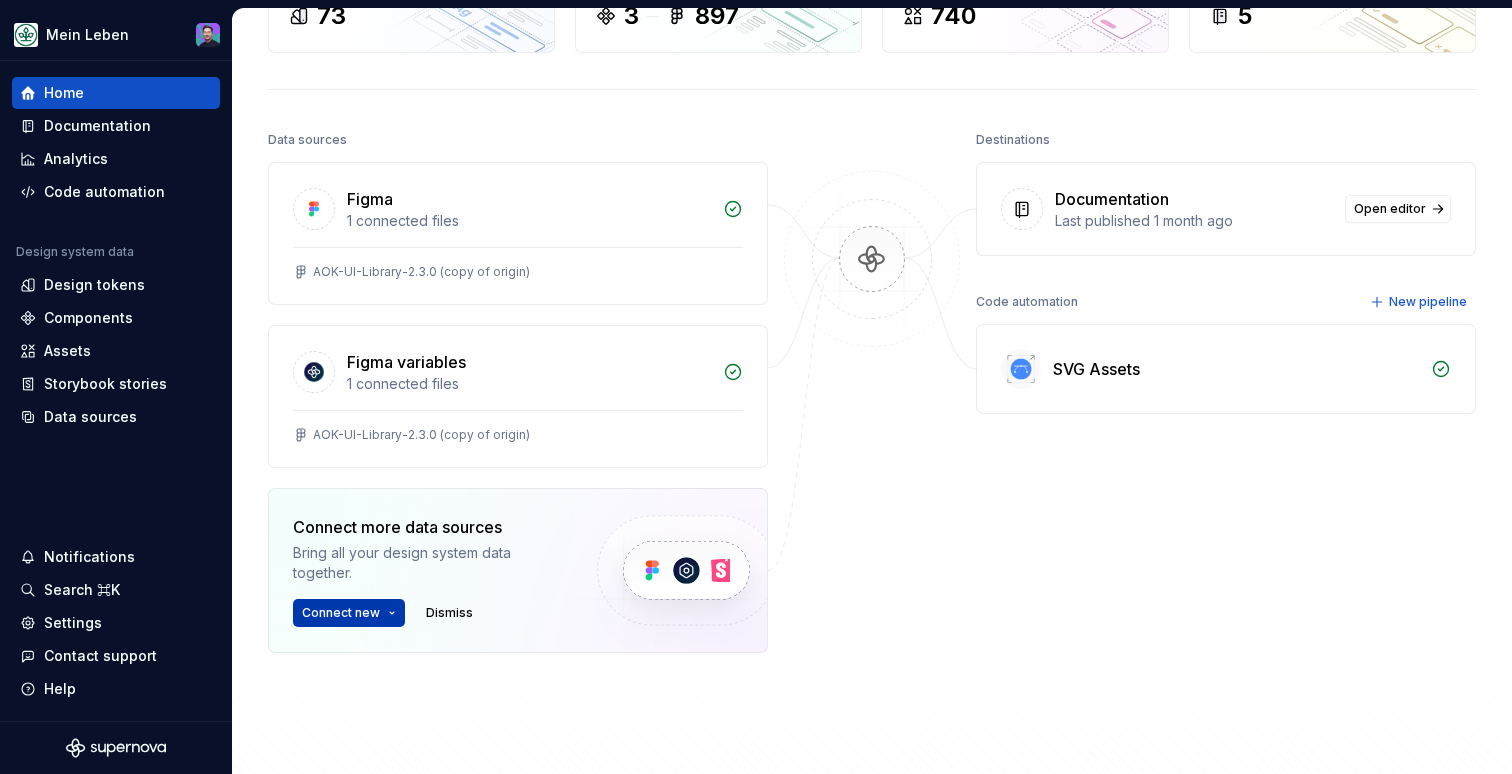 click on "Mein Leben Home Documentation Analytics Code automation Design system data Design tokens Components Assets Storybook stories Data sources Notifications Search ⌘K Settings Contact support Help Home Design tokens 73 Components 3 897 Assets 740 Docs pages 5 Data sources Figma 1 connected files AOK-UI-Library-2.3.0 (copy of origin) Figma variables 1 connected files AOK-UI-Library-2.3.0 (copy of origin) Connect more data sources Bring all your design system data together. Connect new Dismiss Destinations Documentation Last published 1 month ago Open editor Code automation New pipeline SVG Assets Product documentation Learn how to build, manage and maintain design systems in smarter ways. Developer documentation Start delivering your design choices to your codebases right away. Join our Slack community Connect and learn with other design system practitioners.   *" at bounding box center (756, 387) 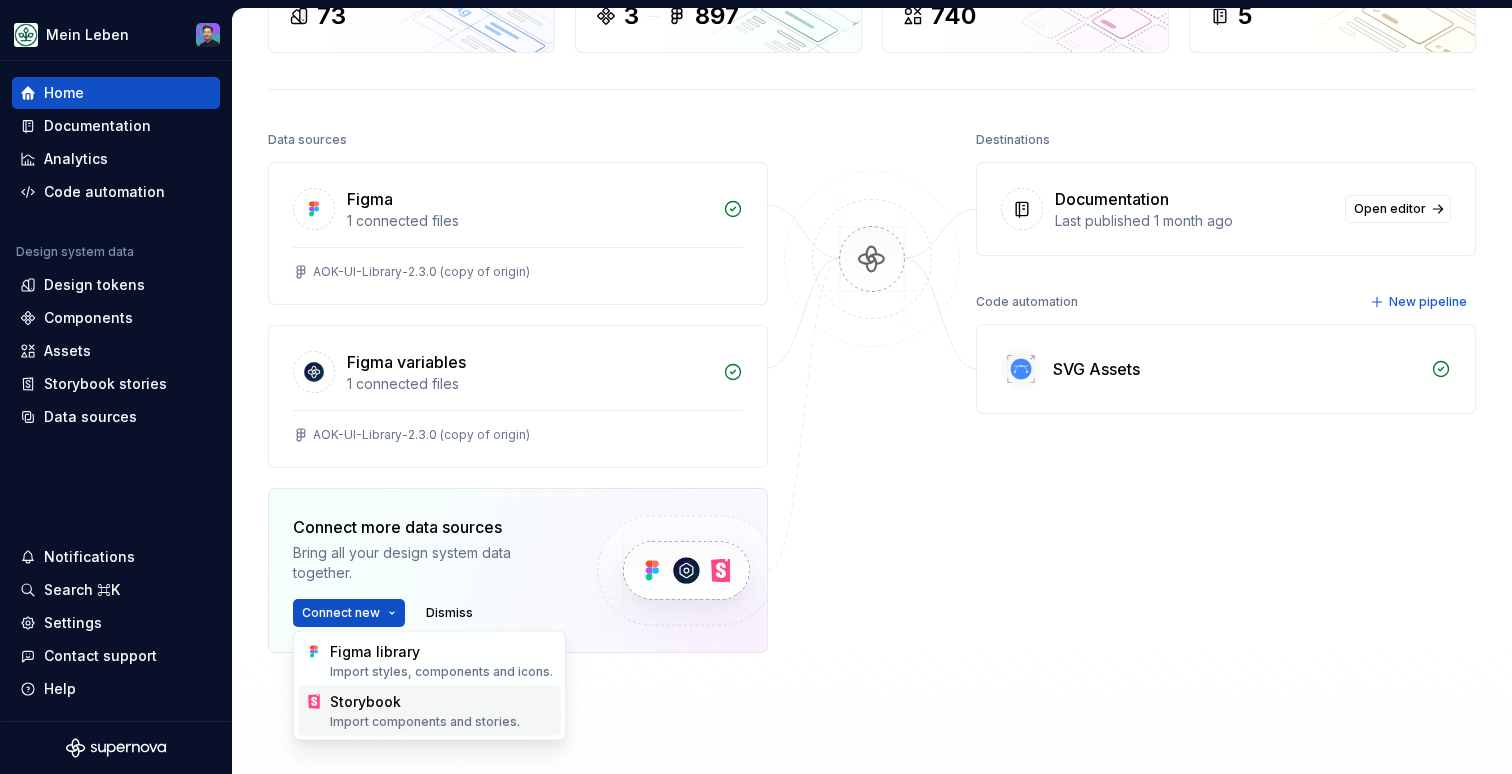 click on "Storybook Import components and stories." at bounding box center (441, 711) 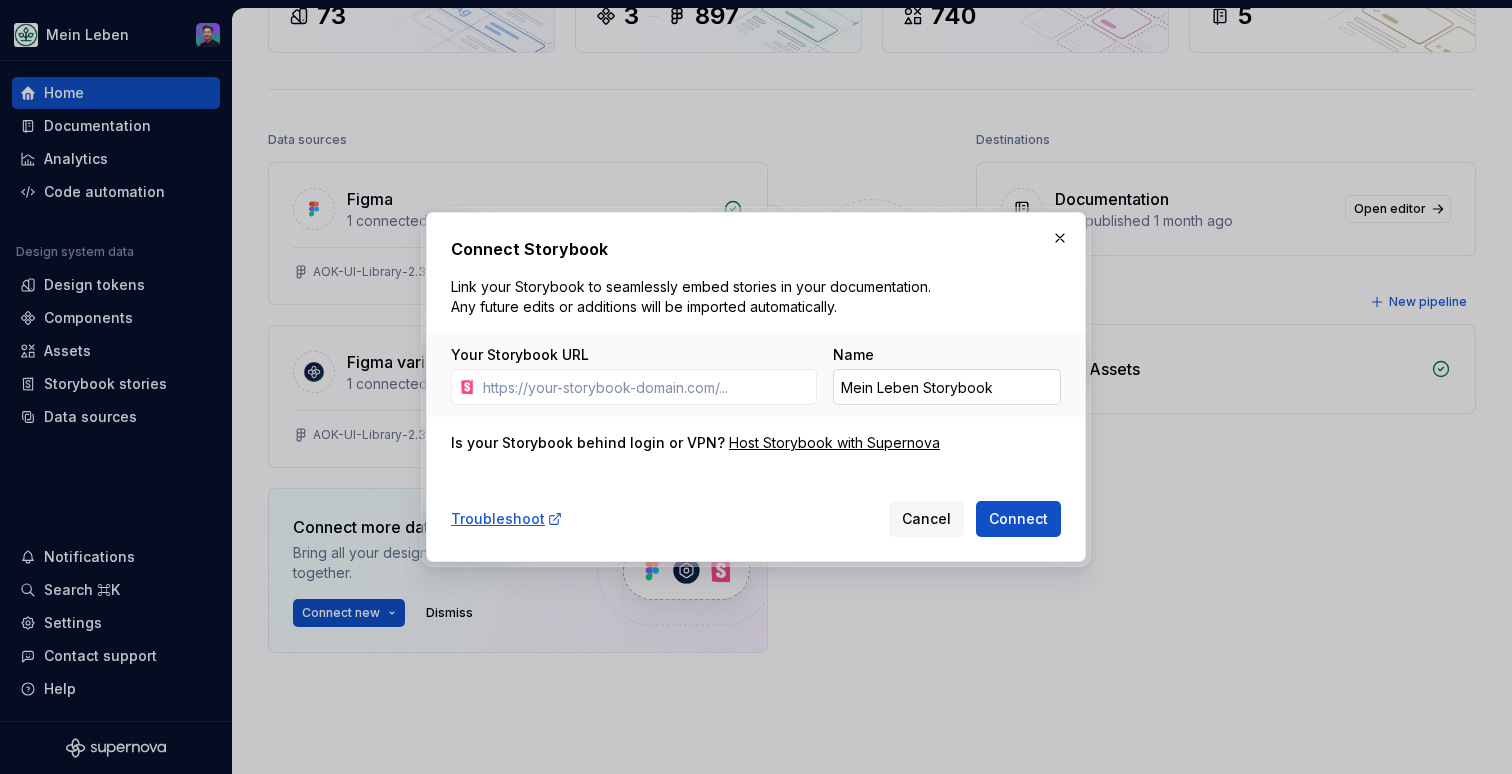 click on "Mein Leben Storybook" at bounding box center (947, 387) 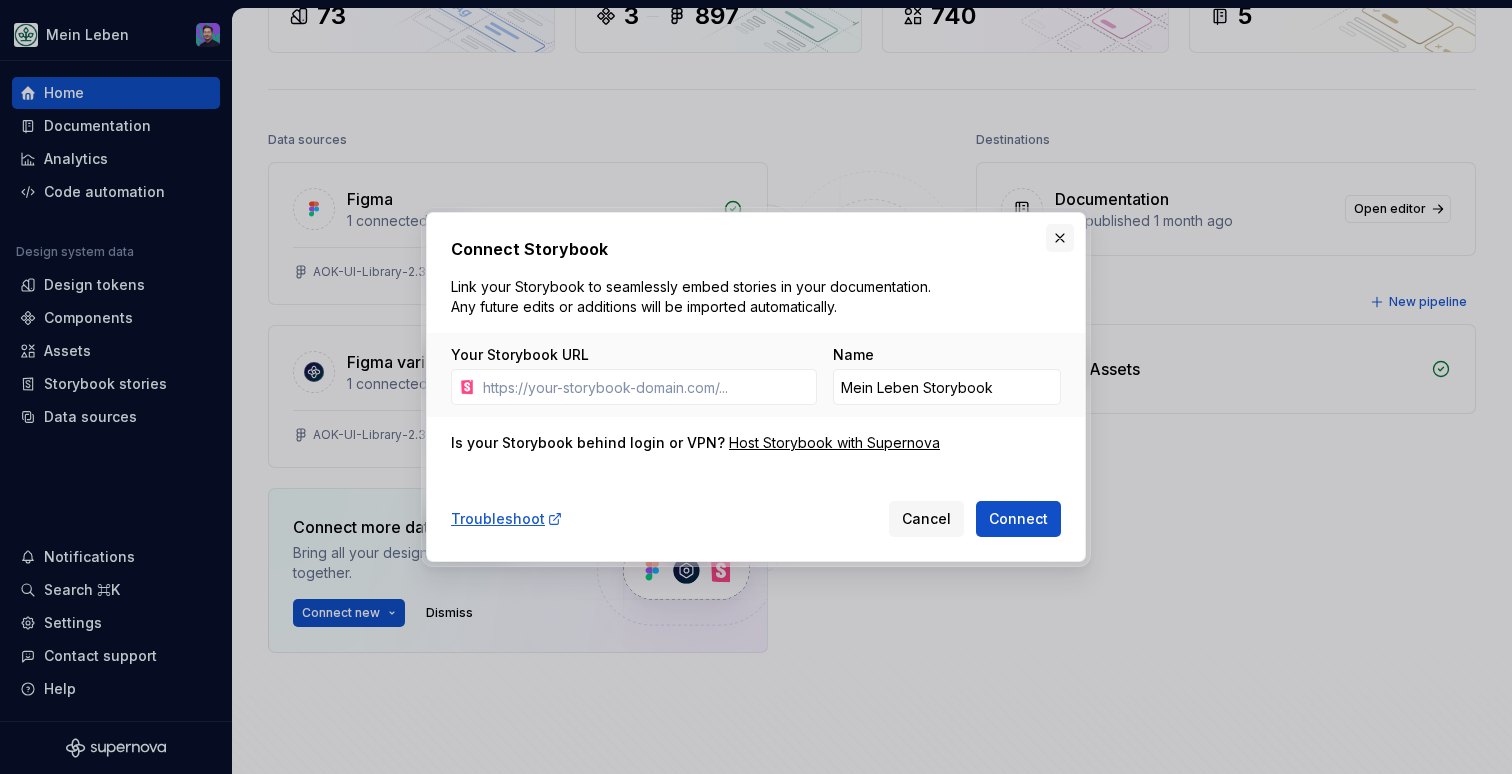 click at bounding box center (1060, 238) 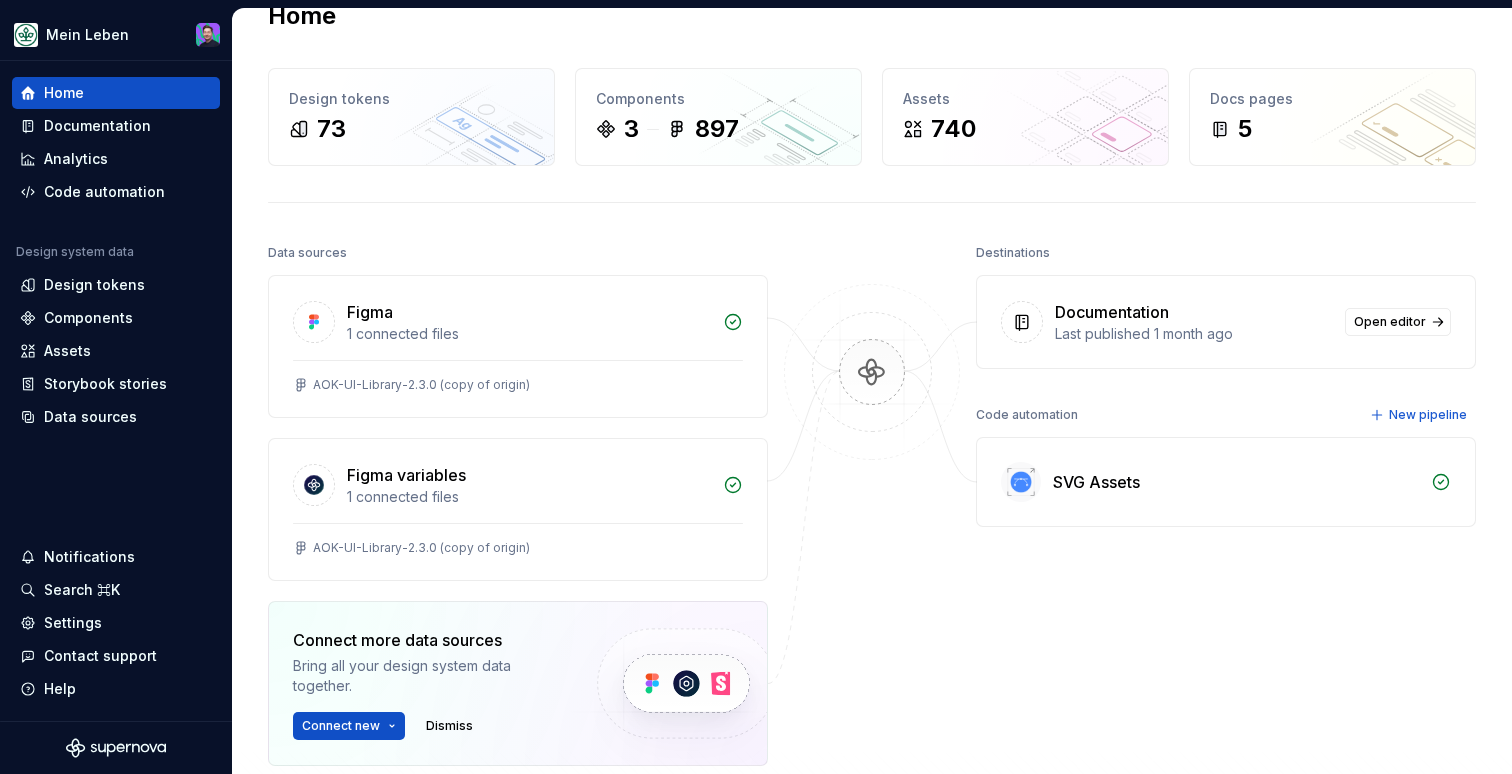 scroll, scrollTop: 25, scrollLeft: 0, axis: vertical 